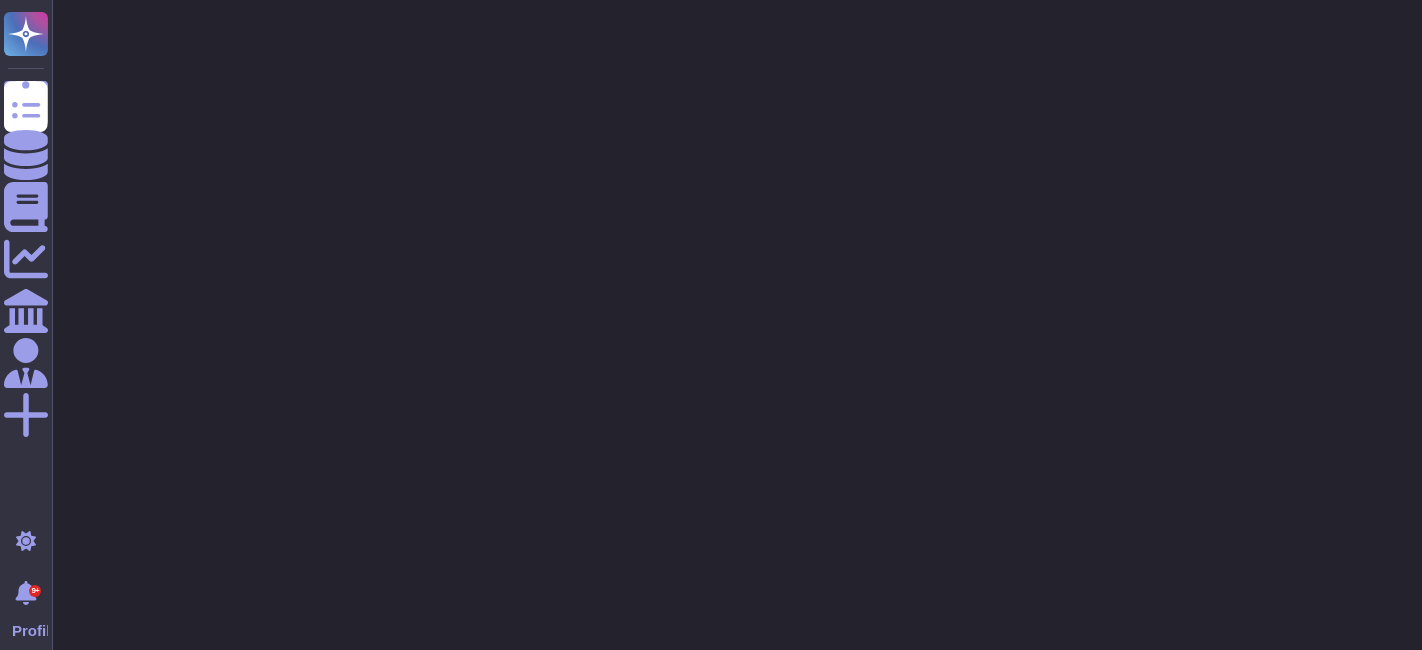 scroll, scrollTop: 0, scrollLeft: 0, axis: both 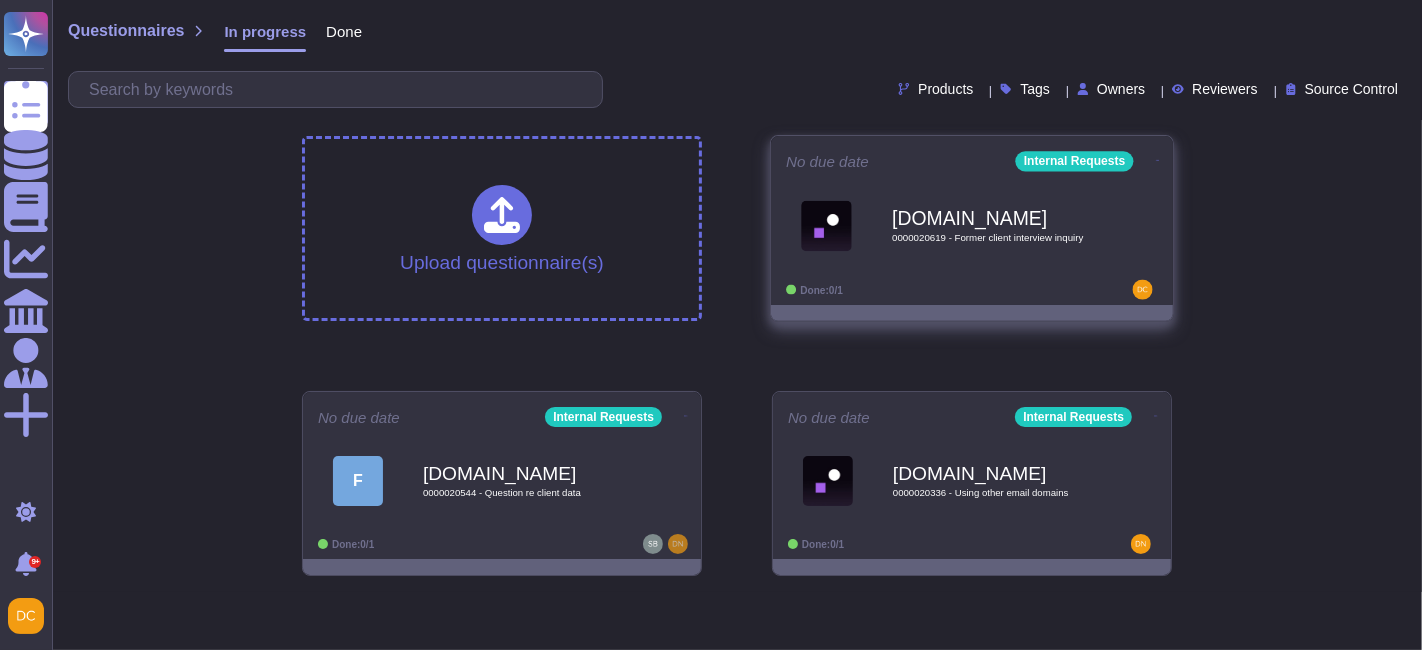 click on "0000020619 - Former client interview inquiry" at bounding box center (993, 238) 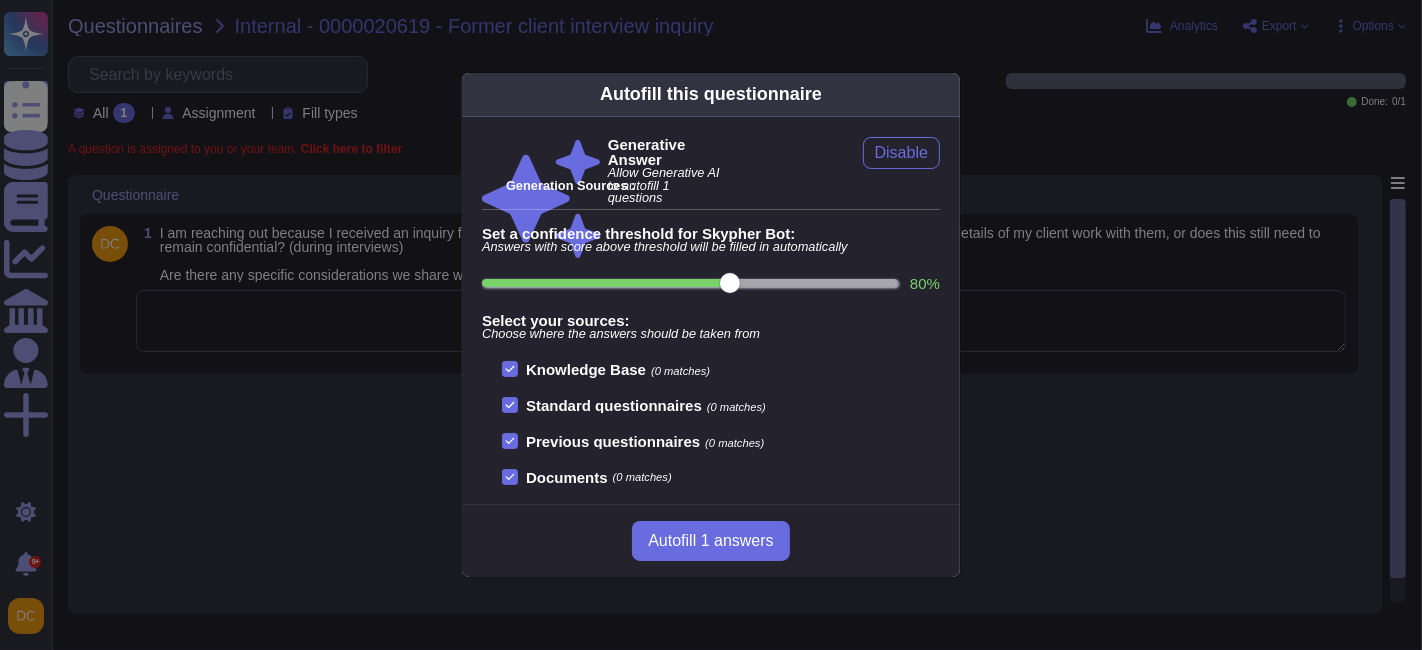 click on "Autofill this questionnaire Generative Answer Allow Generative AI to autofill 1 questions Disable Generation Sources : Set a confidence threshold for Skypher Bot: Answers with score above threshold will be filled in automatically 80 % Select your sources: Choose where the answers should be taken from Knowledge Base (0 matches) Standard questionnaires (0 matches) Previous questionnaires (0 matches) Documents (0 matches) Autofill 1 answers" at bounding box center [711, 325] 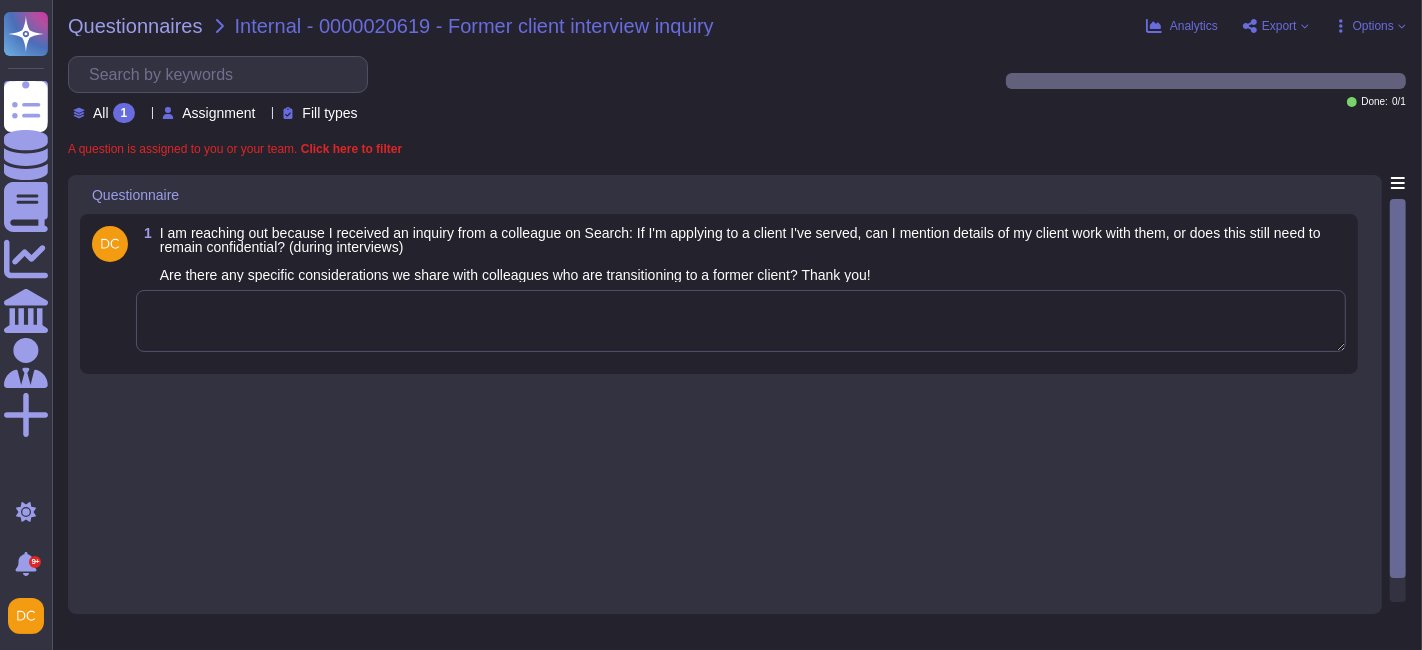 click at bounding box center [741, 321] 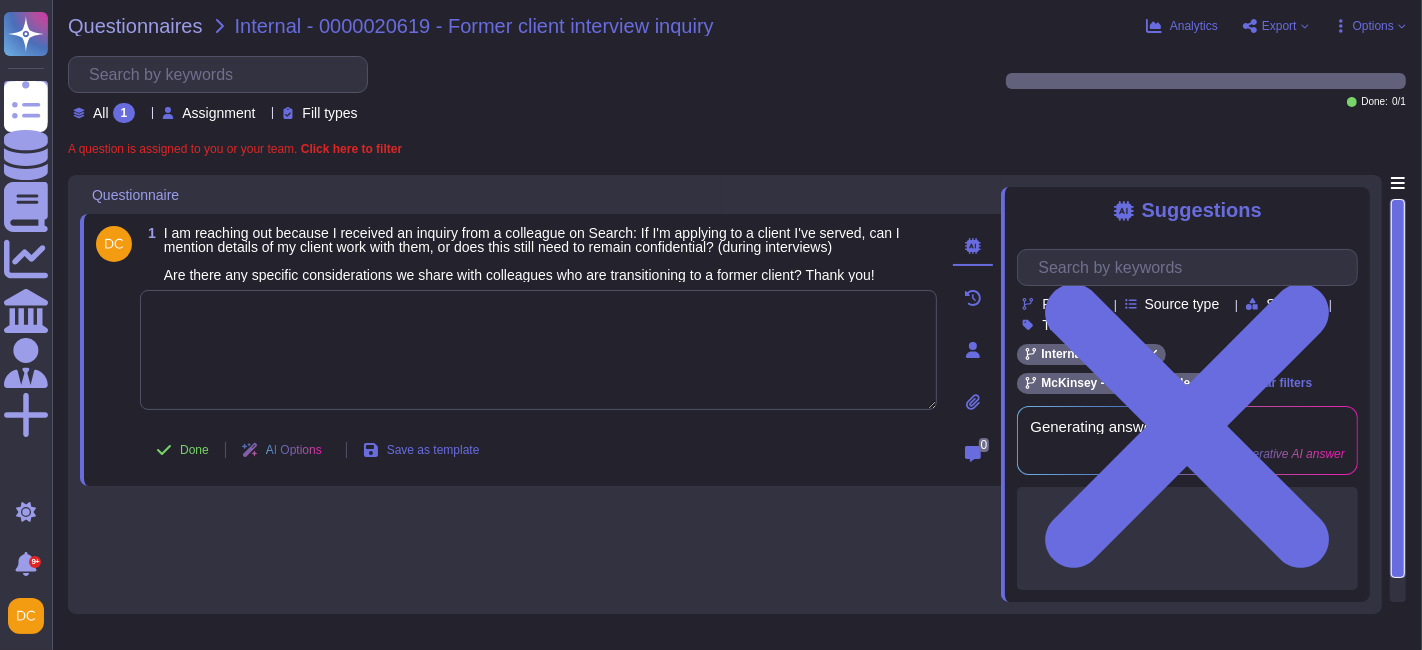 paste on "For your awareness, I am sharing with you our Firm’s Client Conflict and Confidentiality Policy. Please review section 2.3 Maintaining client confidentiality
Firm members must keep clients’ confidential information confidential at all times, whether they serve competing clients or not. This includes ensuring that confidential information is not disclosed outside of those who need to know to serve (or enable service to) the client on a given engagement.  “Confidential information” includes all non-public information obtained or developed when serving a client, including but not limited to competitively sensitive information (e.g., related to price, output, capacity, or customer identity), information derived from third-party sources available only through access provided by the client, and the fact of McKinsey’s retention." 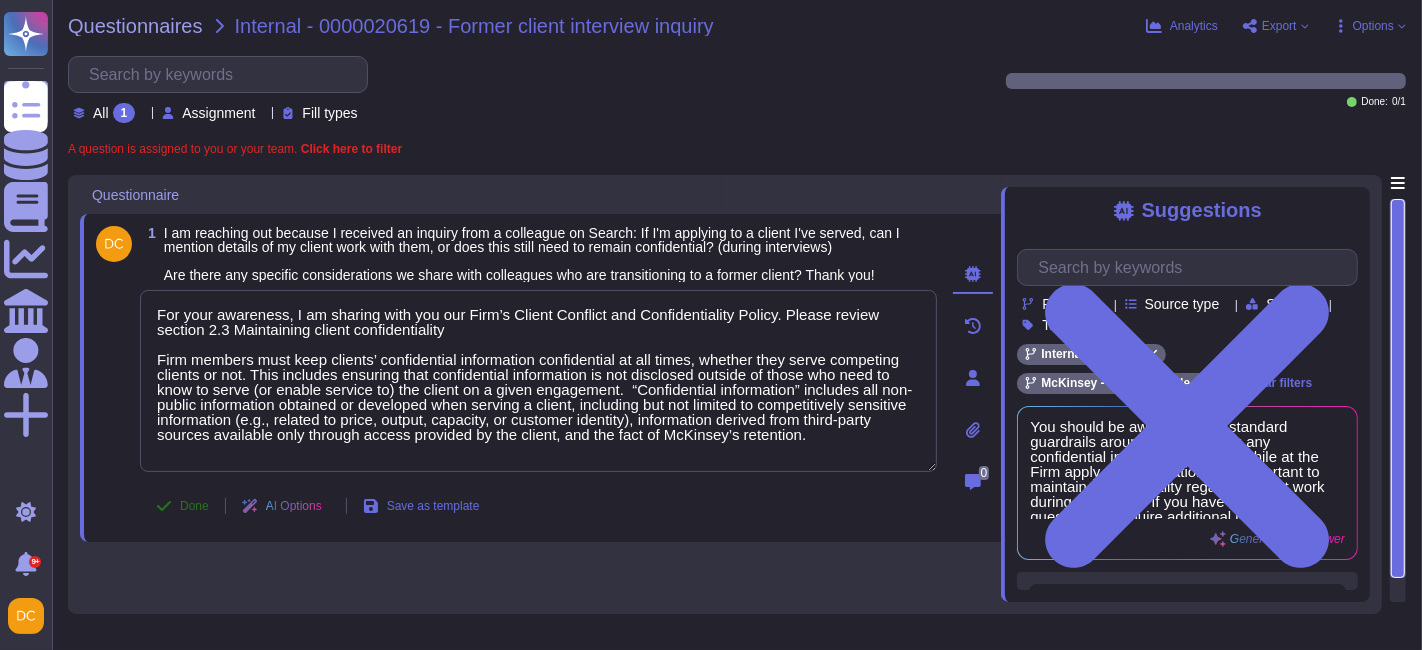 type on "For your awareness, I am sharing with you our Firm’s Client Conflict and Confidentiality Policy. Please review section 2.3 Maintaining client confidentiality
Firm members must keep clients’ confidential information confidential at all times, whether they serve competing clients or not. This includes ensuring that confidential information is not disclosed outside of those who need to know to serve (or enable service to) the client on a given engagement.  “Confidential information” includes all non-public information obtained or developed when serving a client, including but not limited to competitively sensitive information (e.g., related to price, output, capacity, or customer identity), information derived from third-party sources available only through access provided by the client, and the fact of McKinsey’s retention." 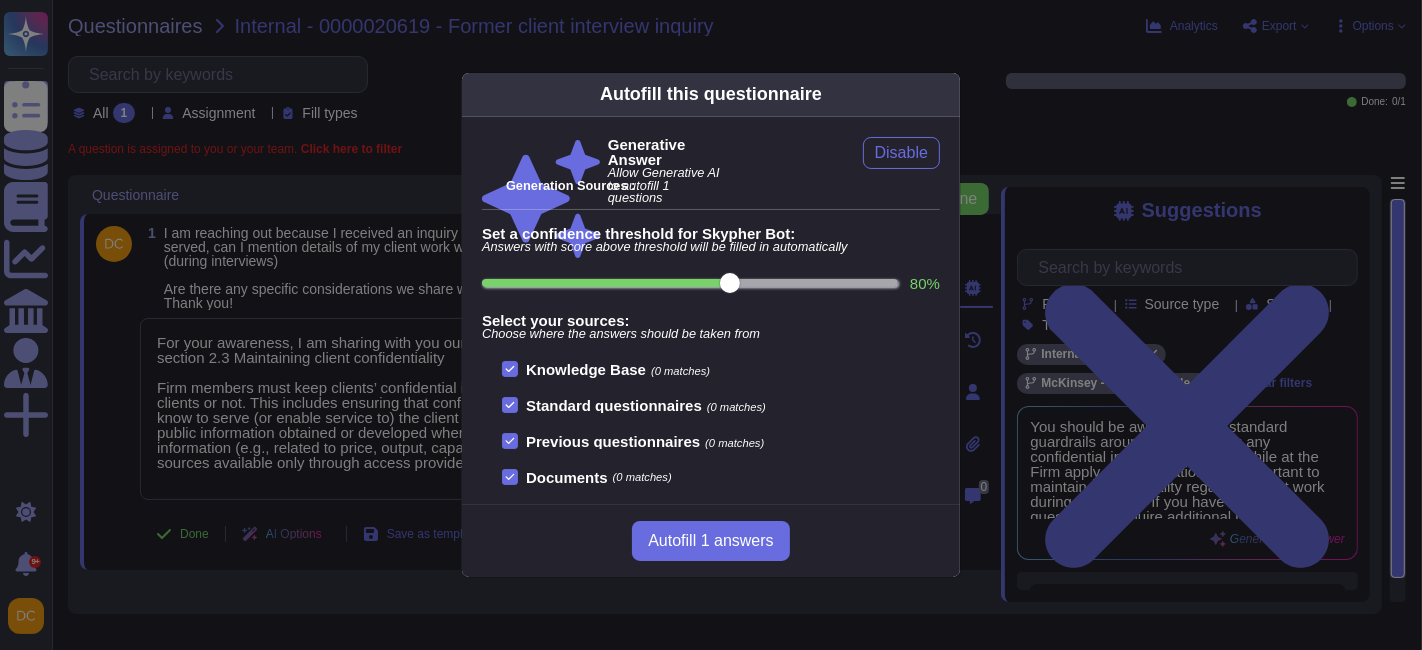 click on "Autofill this questionnaire Generative Answer Allow Generative AI to autofill 1 questions Disable Generation Sources : Set a confidence threshold for Skypher Bot: Answers with score above threshold will be filled in automatically 80 % Select your sources: Choose where the answers should be taken from Knowledge Base (0 matches) Standard questionnaires (0 matches) Previous questionnaires (0 matches) Documents (0 matches) Autofill 1 answers" at bounding box center [711, 325] 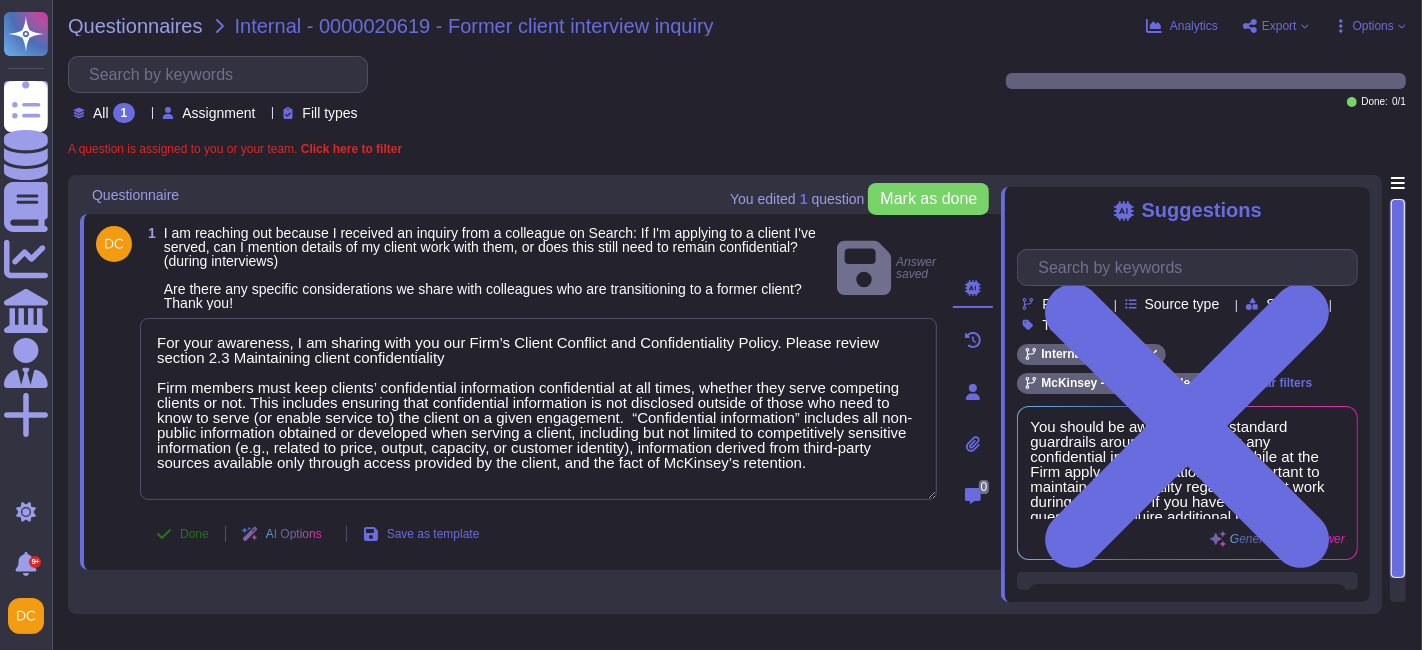 click on "Done" at bounding box center (194, 534) 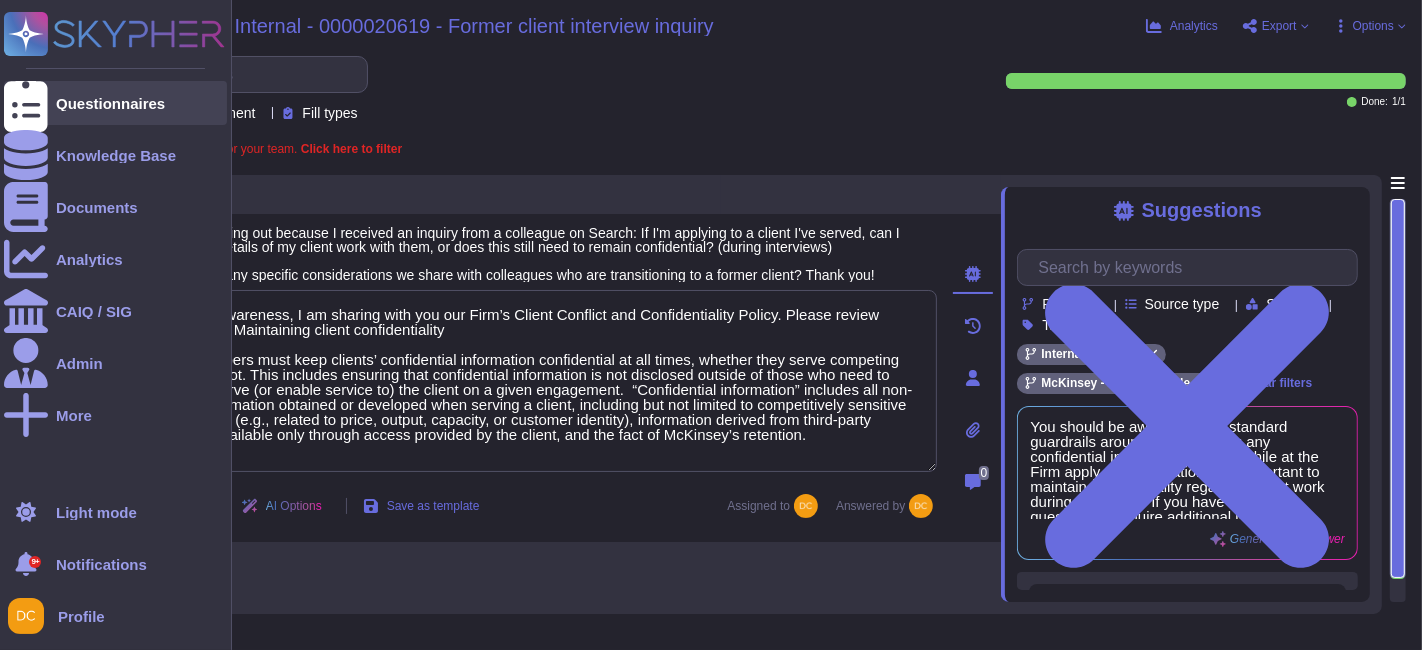 click on "Questionnaires" at bounding box center (115, 103) 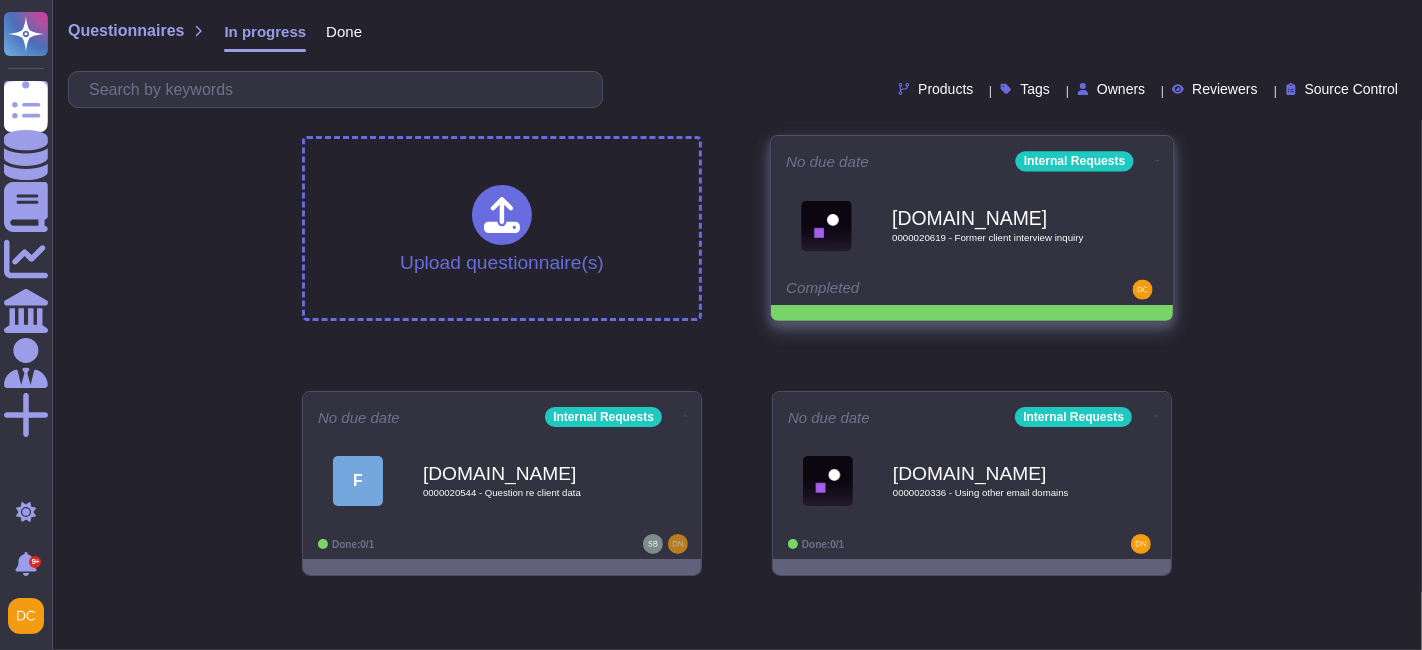 click 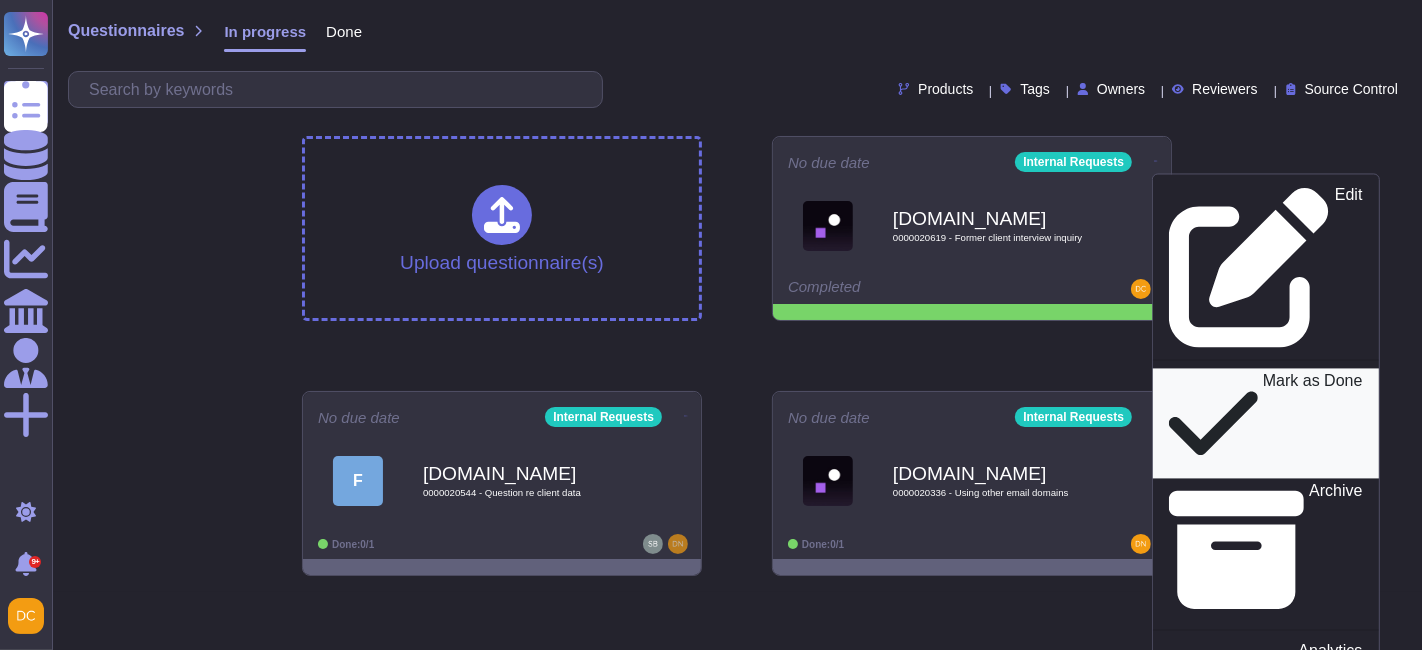 click on "Mark as Done" at bounding box center (1313, 423) 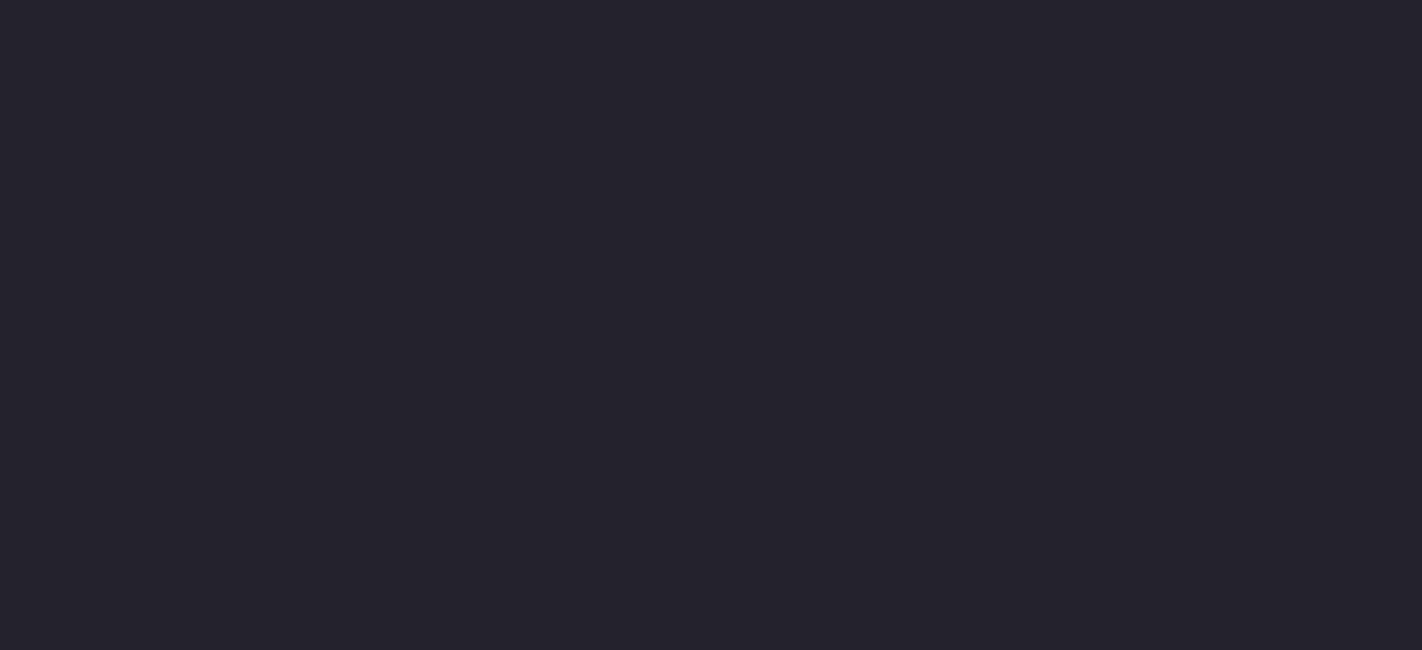 scroll, scrollTop: 0, scrollLeft: 0, axis: both 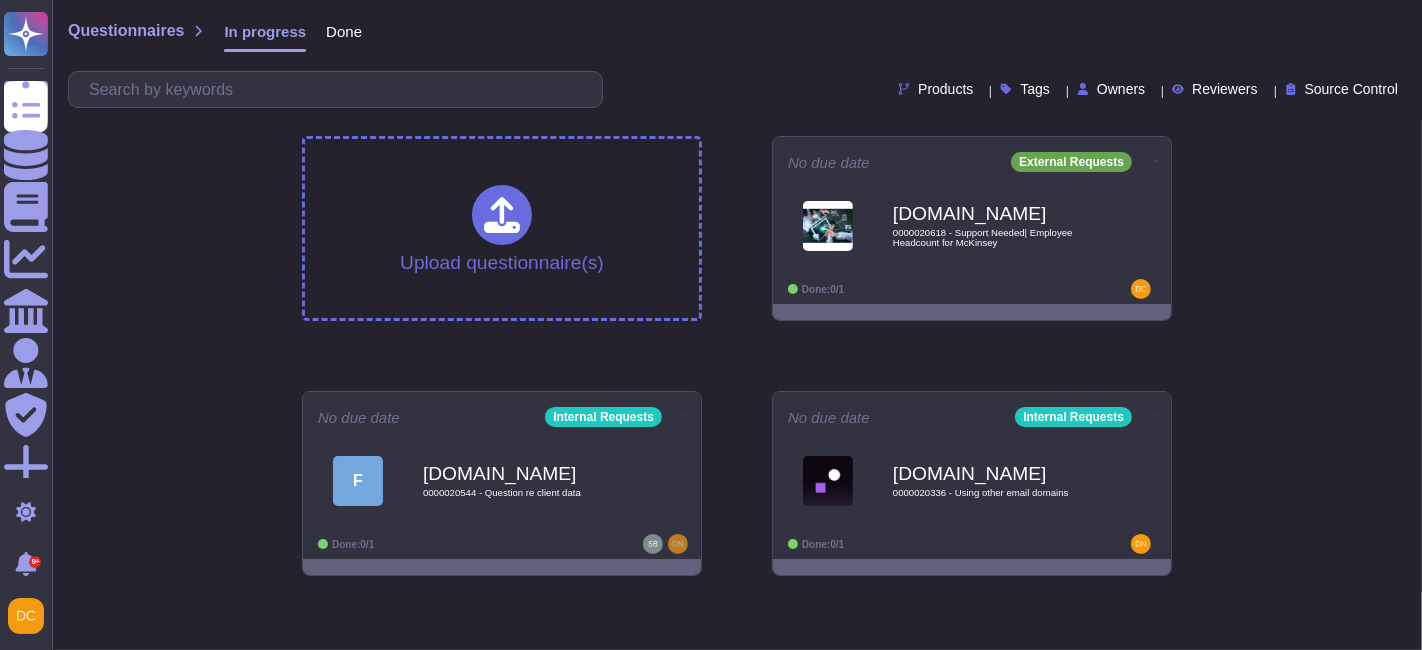 click on "Force.com 0000020618 - Support Needed| Employee Headcount for McKinsey" at bounding box center [993, 226] 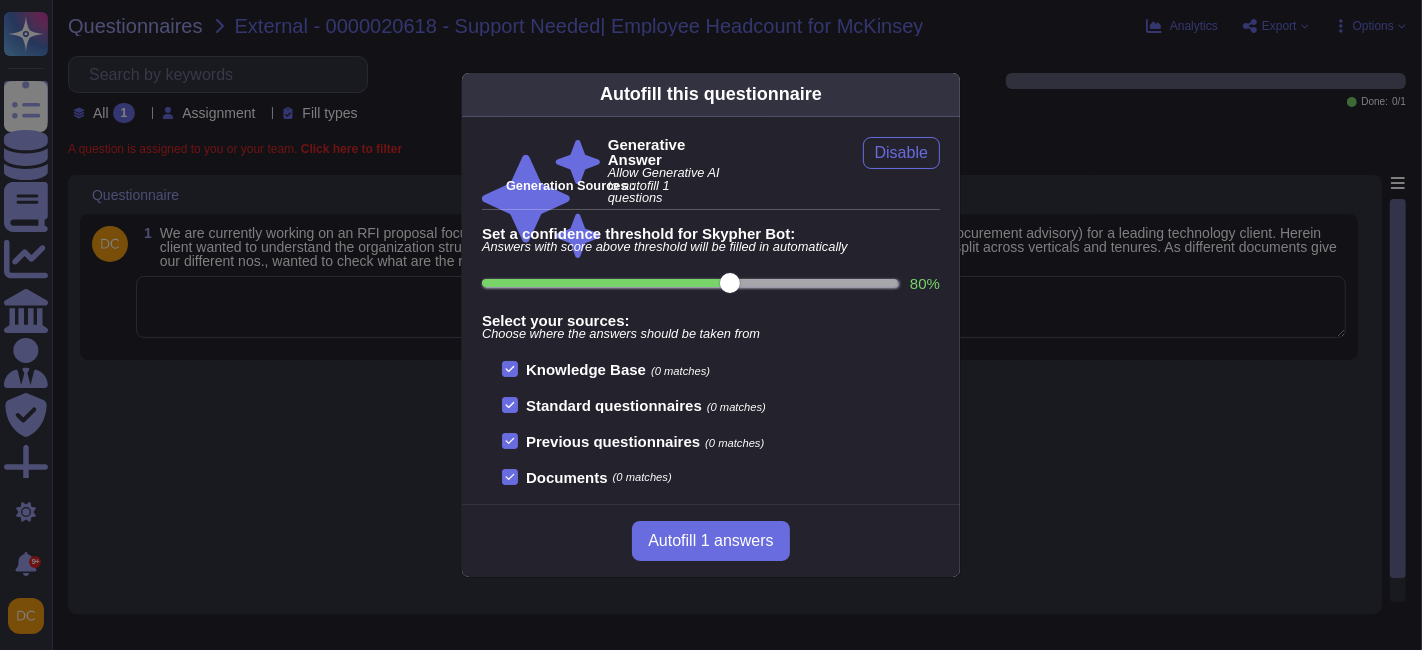 click on "Autofill this questionnaire Generative Answer Allow Generative AI to autofill 1 questions Disable Generation Sources : Set a confidence threshold for Skypher Bot: Answers with score above threshold will be filled in automatically 80 % Select your sources: Choose where the answers should be taken from Knowledge Base (0 matches) Standard questionnaires (0 matches) Previous questionnaires (0 matches) Documents (0 matches) Autofill 1 answers" at bounding box center (711, 325) 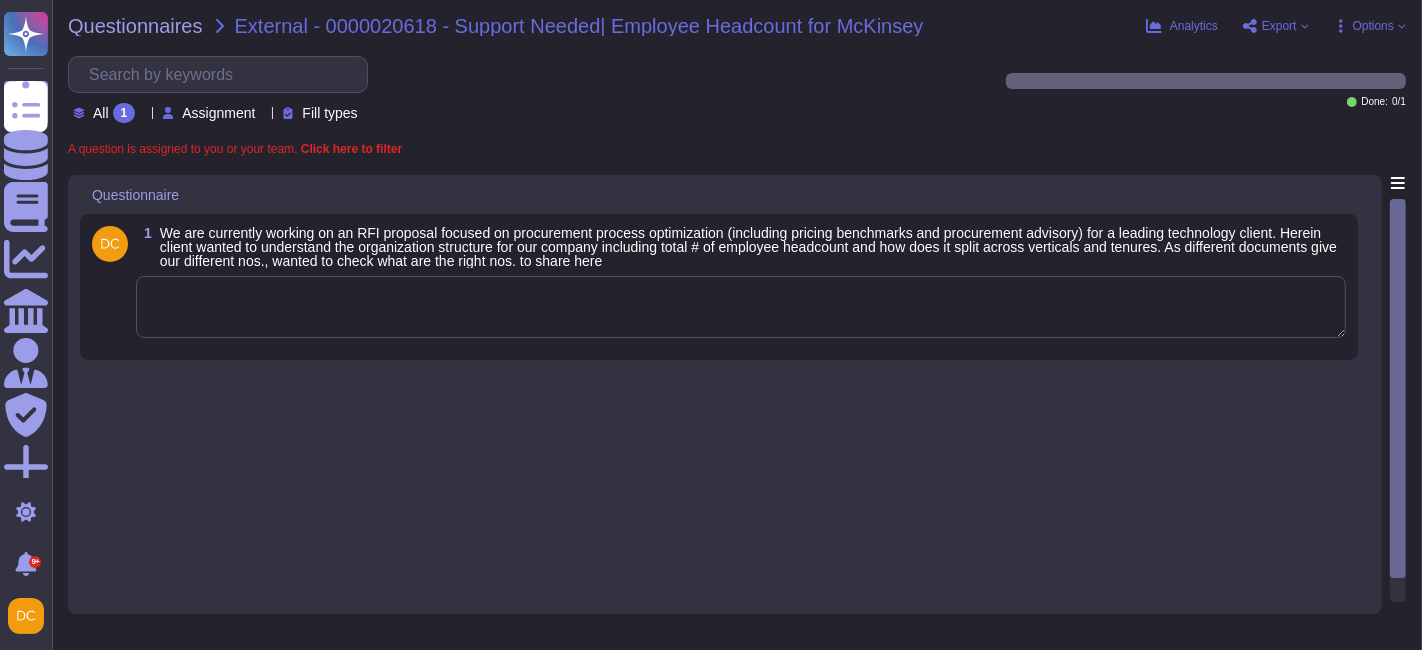 click at bounding box center [741, 307] 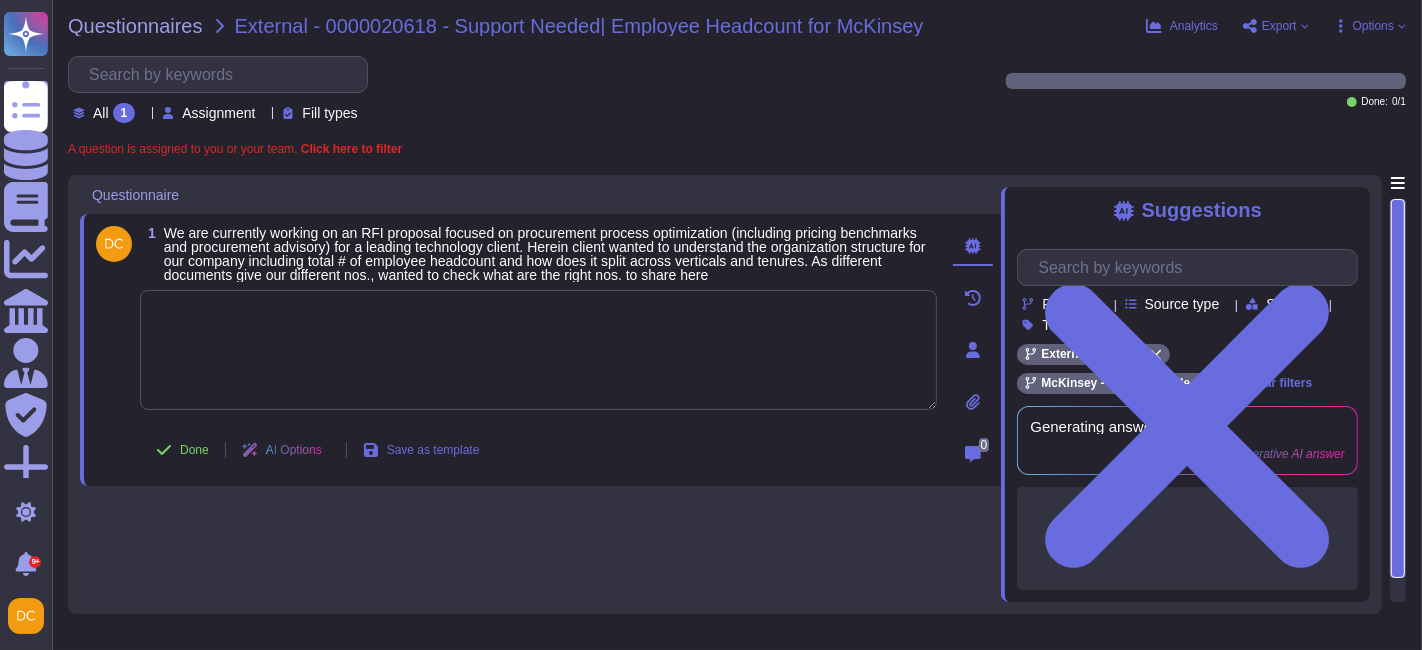 paste on "For your awareness, I’m sharing our Firm Qualifications Pack with you. The document is client-sharable; however, please note that there are a few slides where the client’s logo can be included." 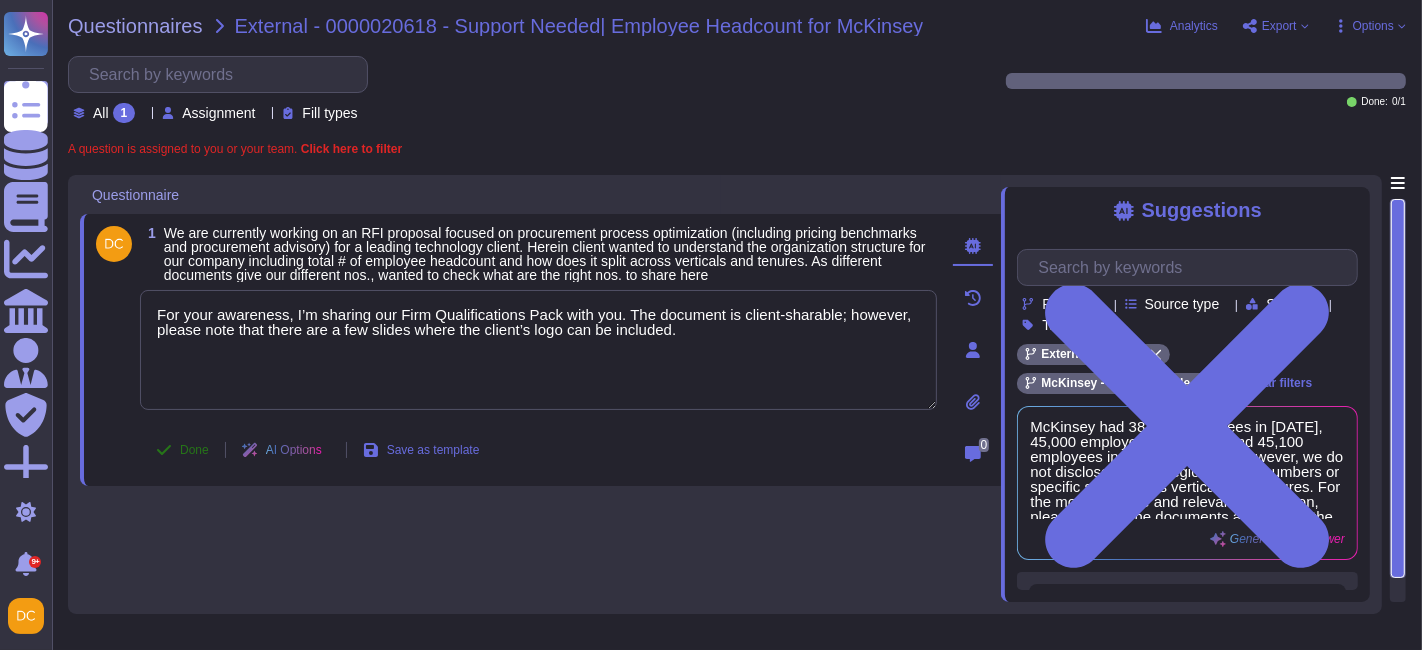 type on "For your awareness, I’m sharing our Firm Qualifications Pack with you. The document is client-sharable; however, please note that there are a few slides where the client’s logo can be included." 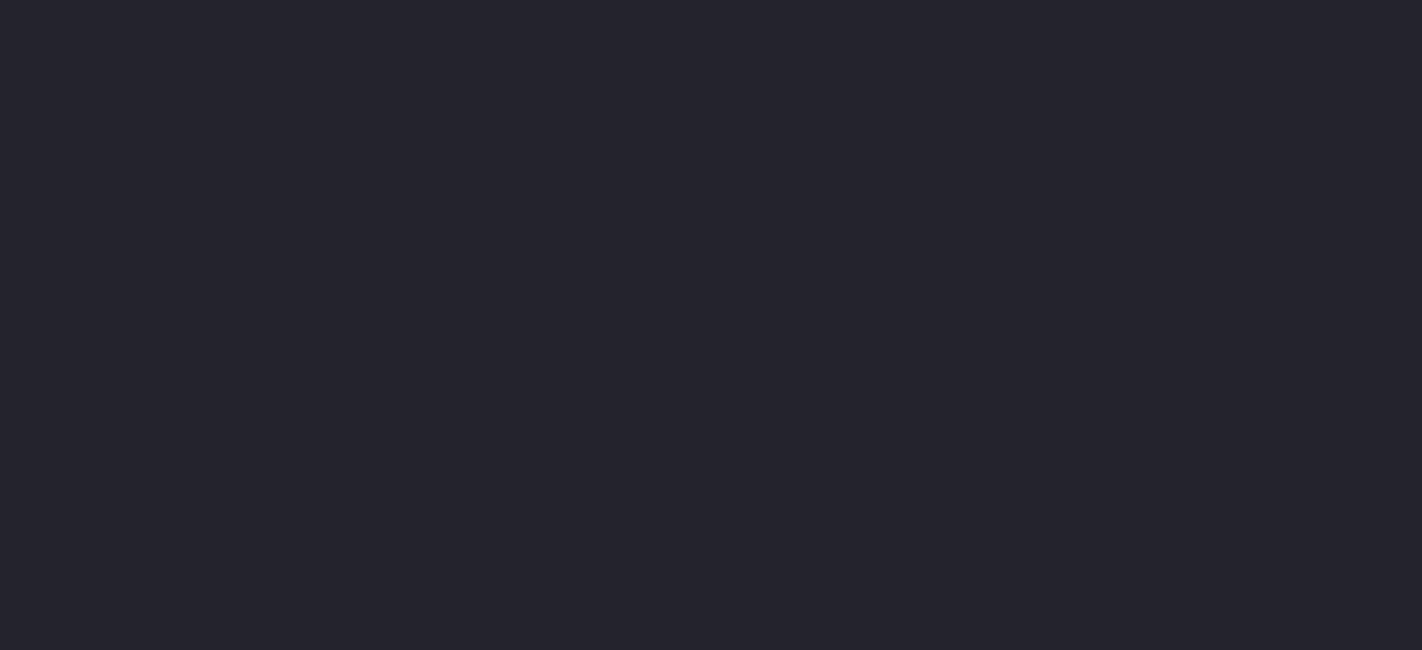 scroll, scrollTop: 0, scrollLeft: 0, axis: both 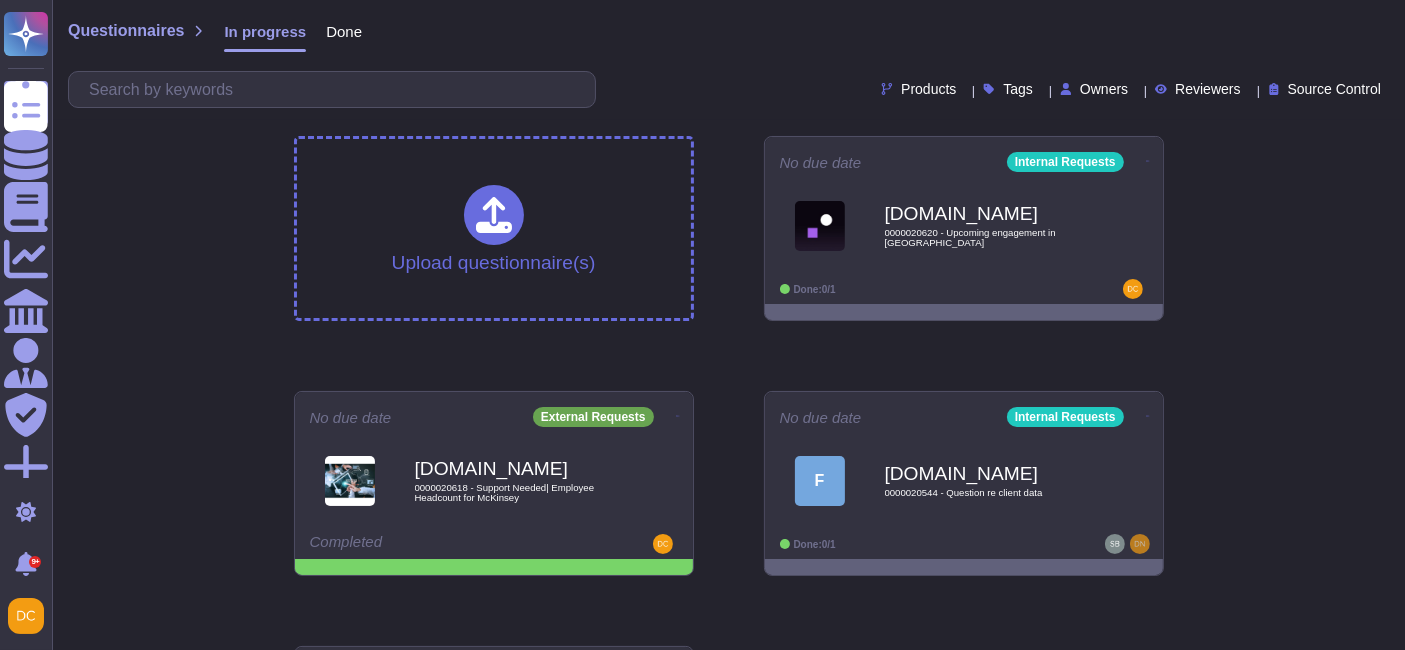 drag, startPoint x: 954, startPoint y: 264, endPoint x: 941, endPoint y: 270, distance: 14.3178215 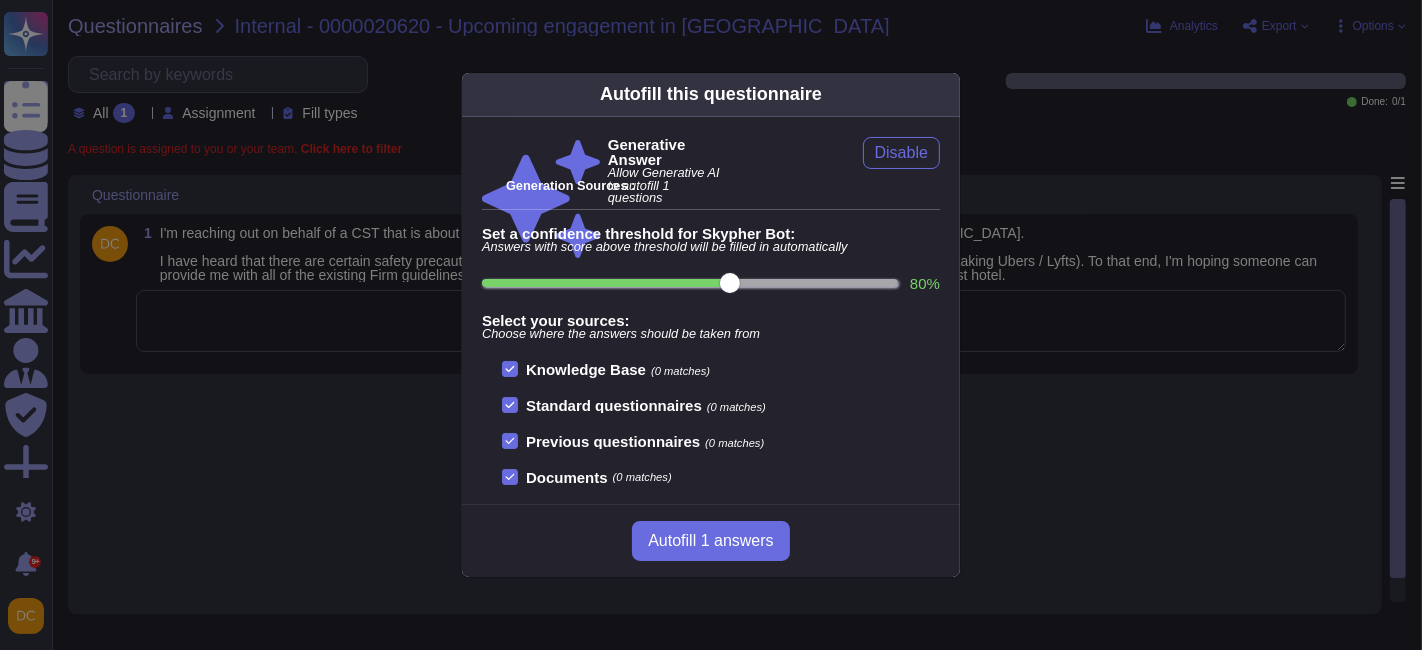 click on "Autofill this questionnaire Generative Answer Allow Generative AI to autofill 1 questions Disable Generation Sources : Set a confidence threshold for Skypher Bot: Answers with score above threshold will be filled in automatically 80 % Select your sources: Choose where the answers should be taken from Knowledge Base (0 matches) Standard questionnaires (0 matches) Previous questionnaires (0 matches) Documents (0 matches) Autofill 1 answers" at bounding box center (711, 325) 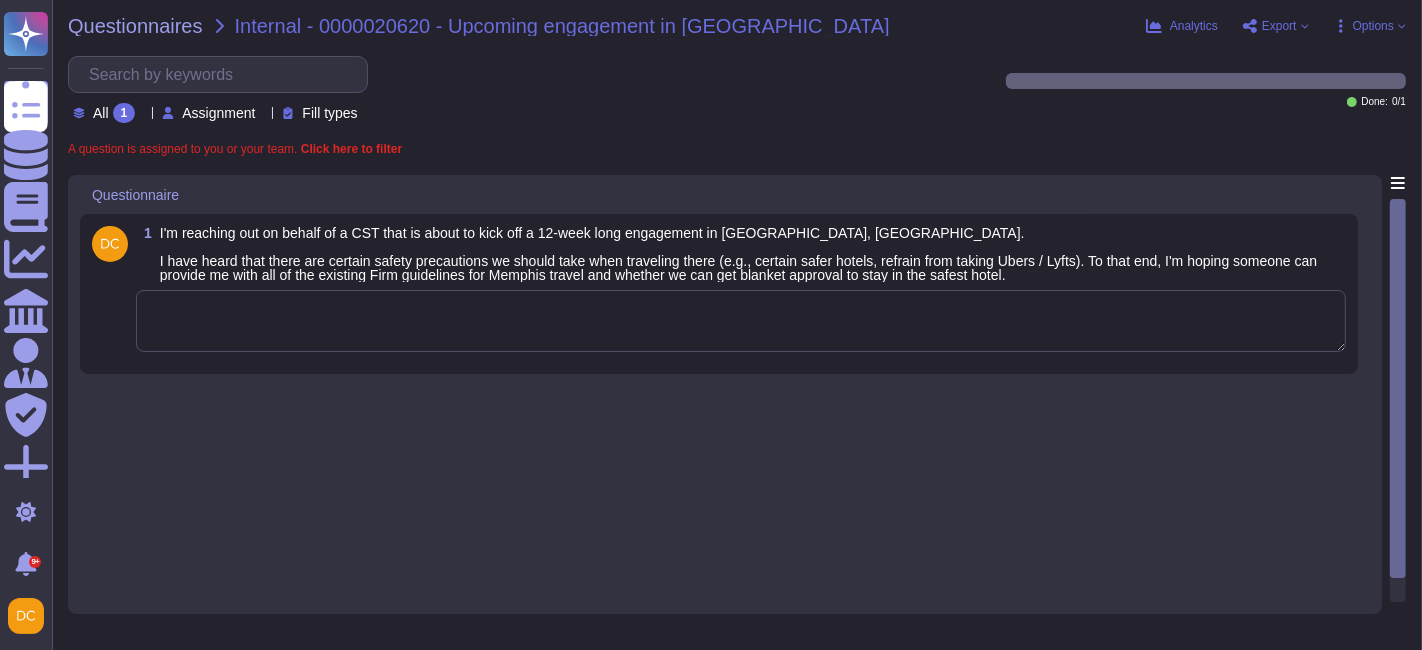 click at bounding box center (741, 321) 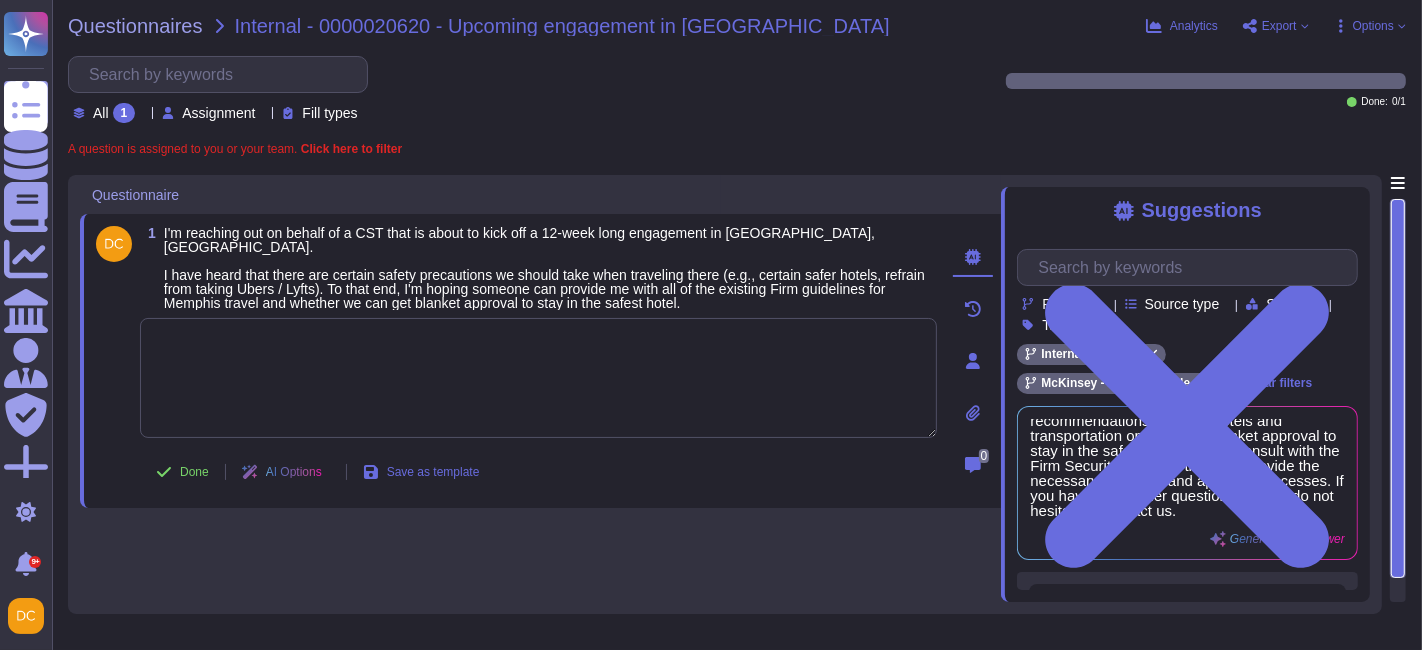 scroll, scrollTop: 142, scrollLeft: 0, axis: vertical 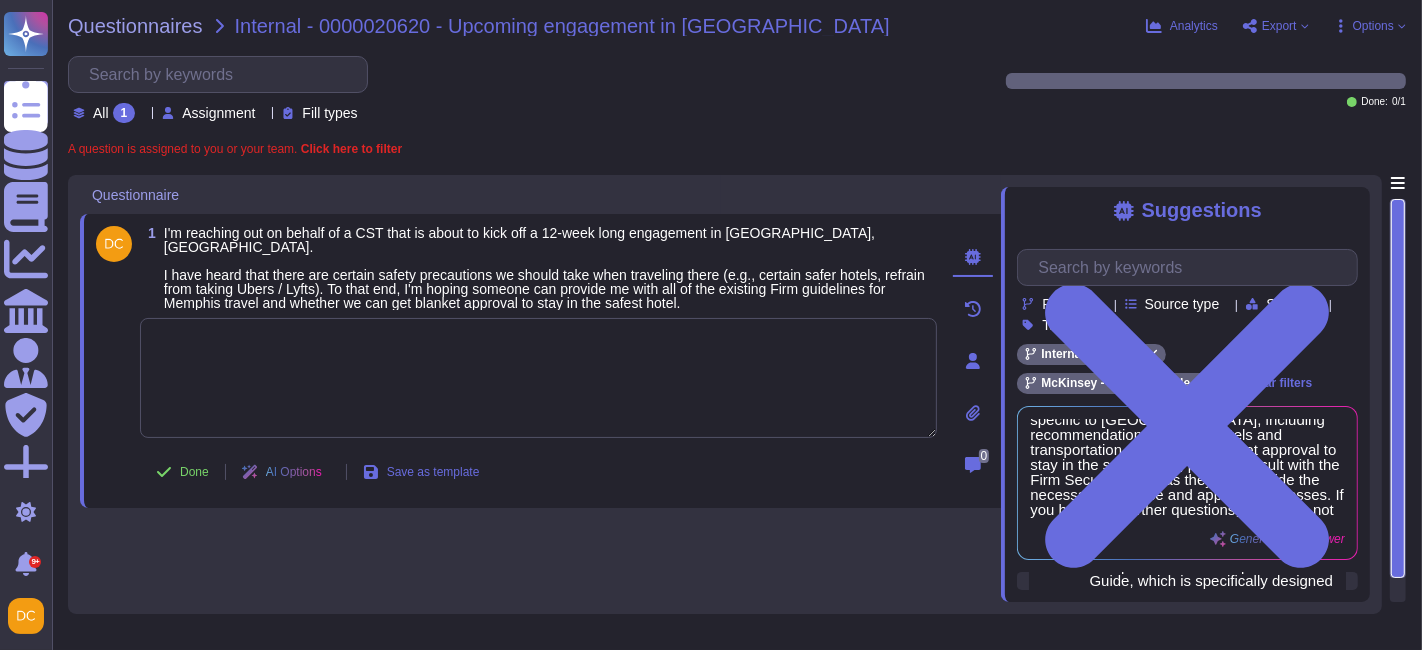 drag, startPoint x: 1402, startPoint y: 290, endPoint x: 1370, endPoint y: 432, distance: 145.56099 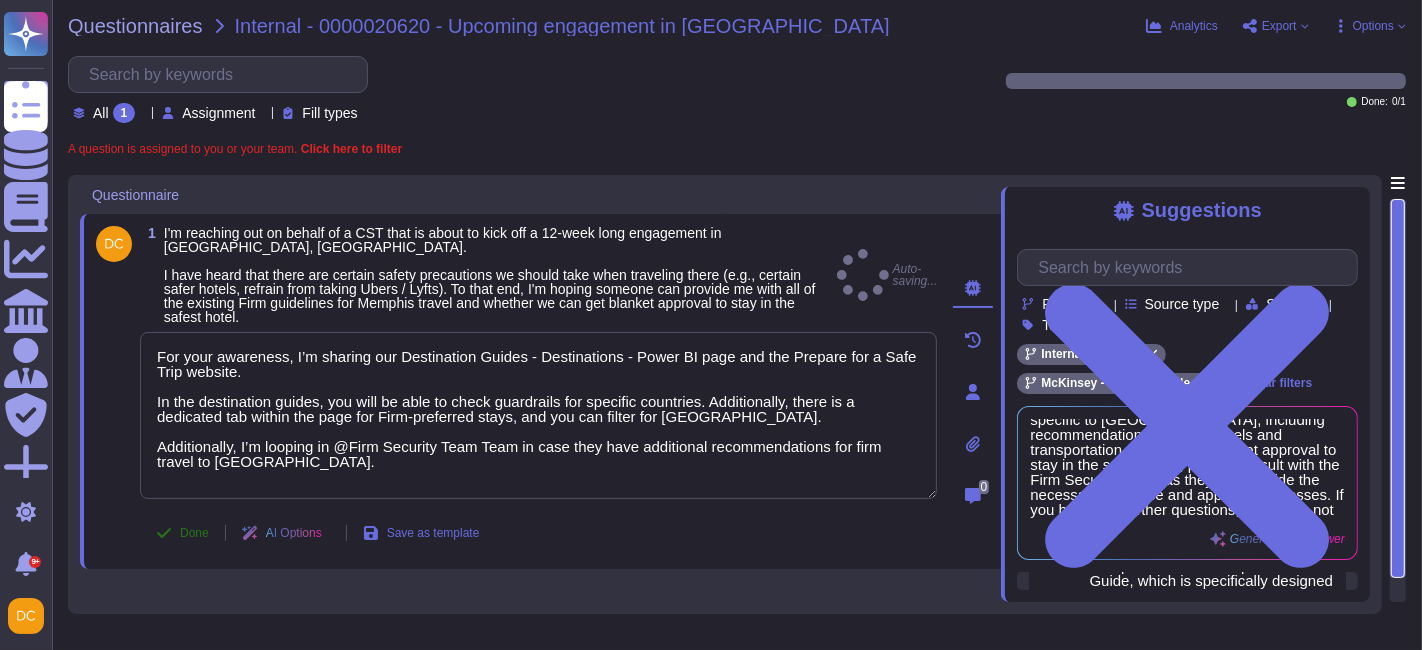 type on "For your awareness, I’m sharing our Destination Guides - Destinations - Power BI page and the Prepare for a Safe Trip website.
In the destination guides, you will be able to check guardrails for specific countries. Additionally, there is a dedicated tab within the page for Firm-preferred stays, and you can filter for Memphis.
Additionally, I’m looping in @Firm Security Team Team in case they have additional recommendations for firm travel to Memphis." 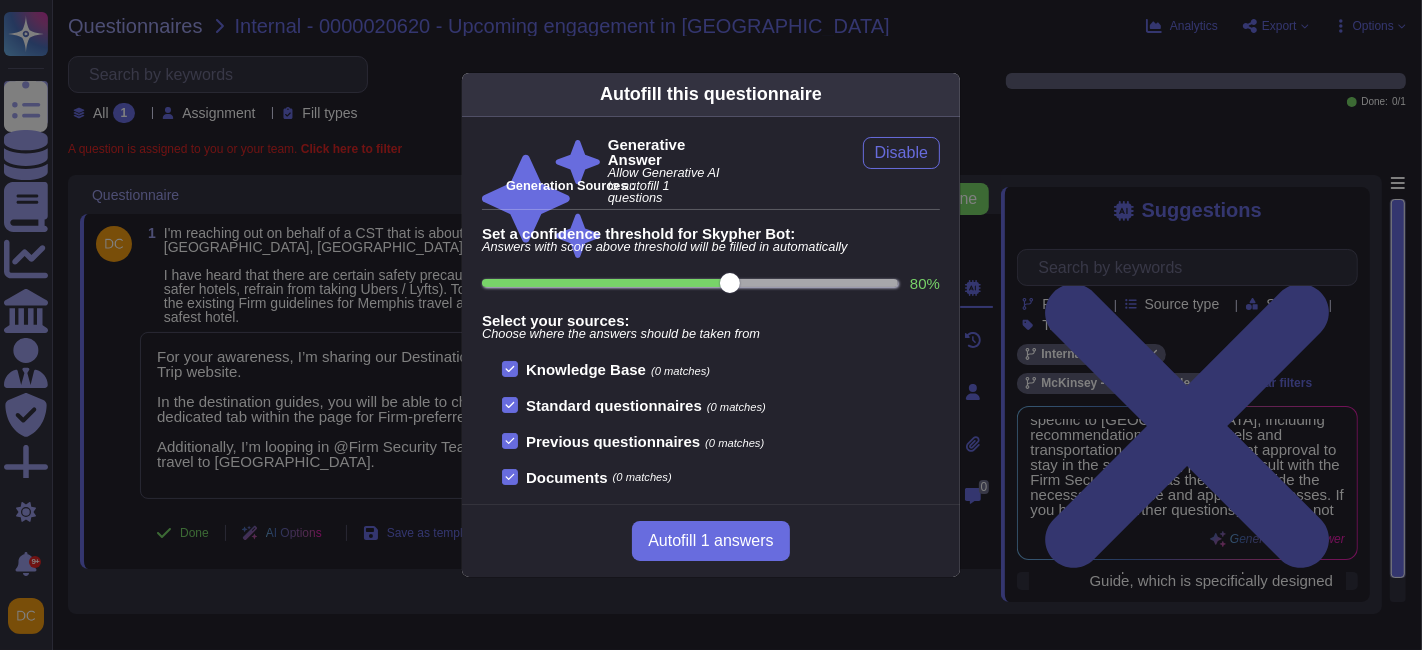 click on "Autofill this questionnaire Generative Answer Allow Generative AI to autofill 1 questions Disable Generation Sources : Set a confidence threshold for Skypher Bot: Answers with score above threshold will be filled in automatically 80 % Select your sources: Choose where the answers should be taken from Knowledge Base (0 matches) Standard questionnaires (0 matches) Previous questionnaires (0 matches) Documents (0 matches) Autofill 1 answers" at bounding box center [711, 325] 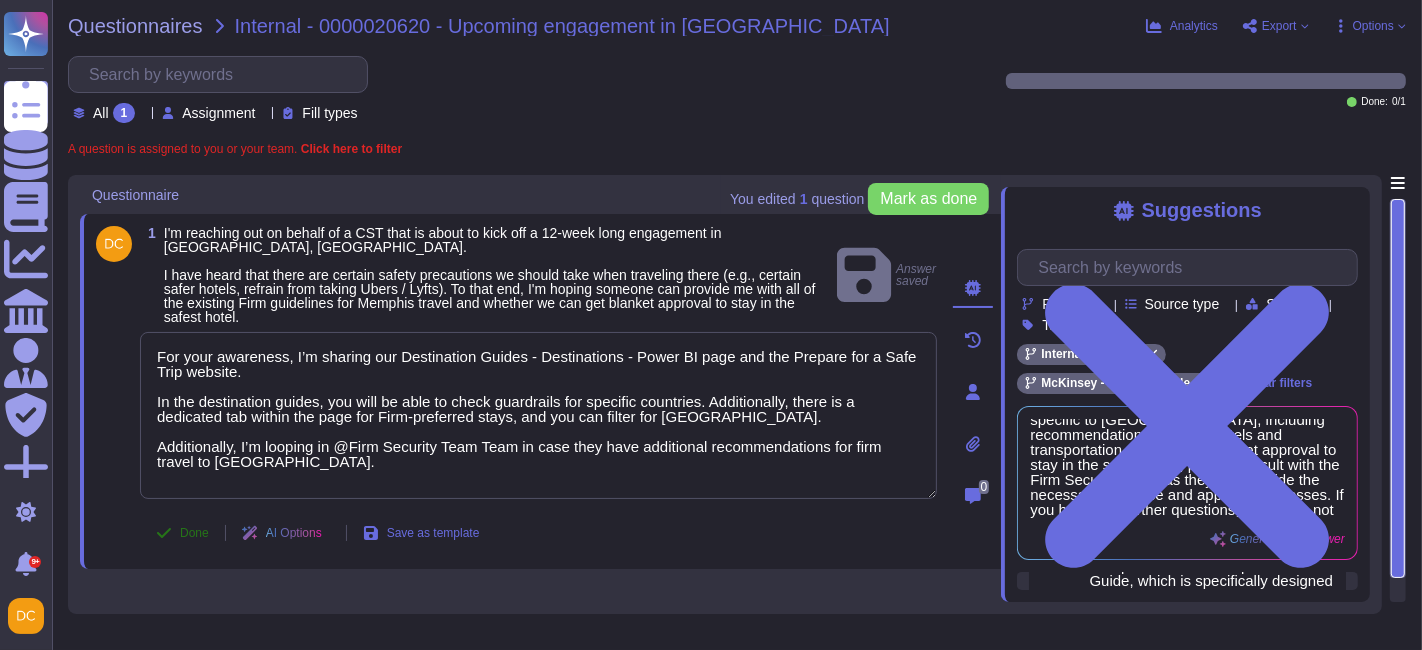 click on "Done" at bounding box center [182, 533] 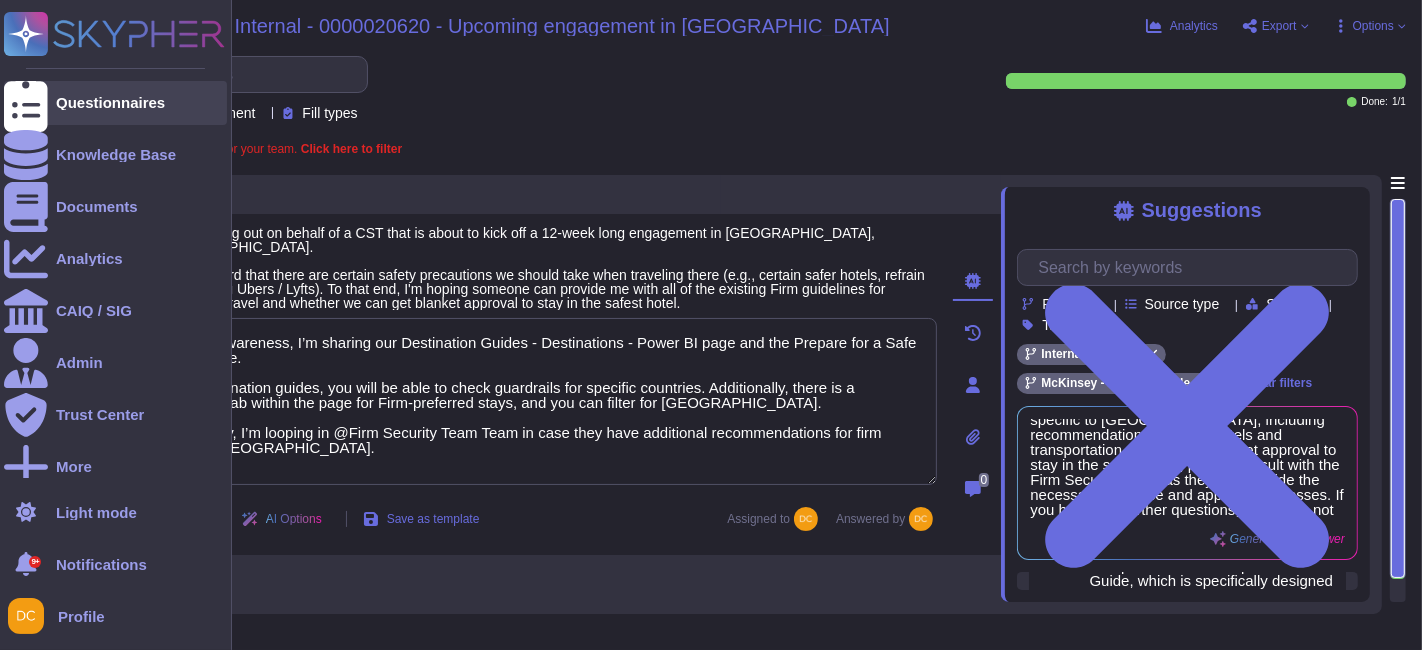 click at bounding box center [26, 103] 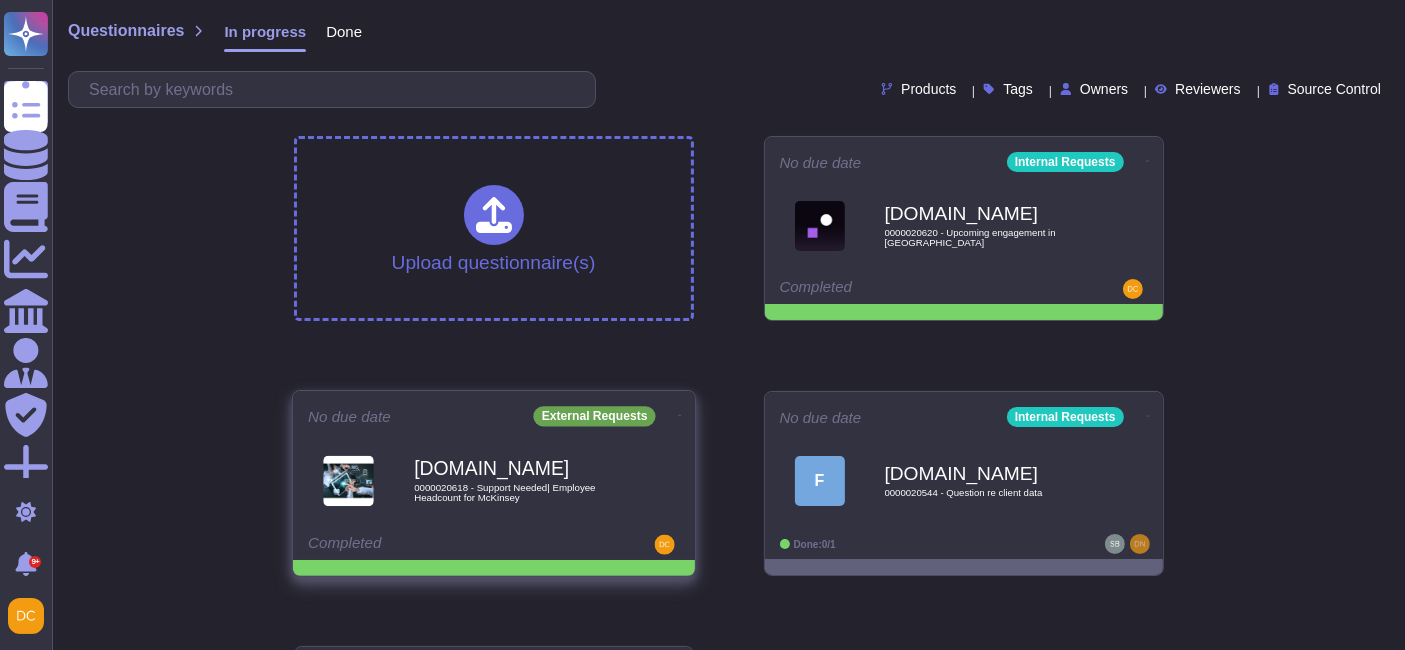 click 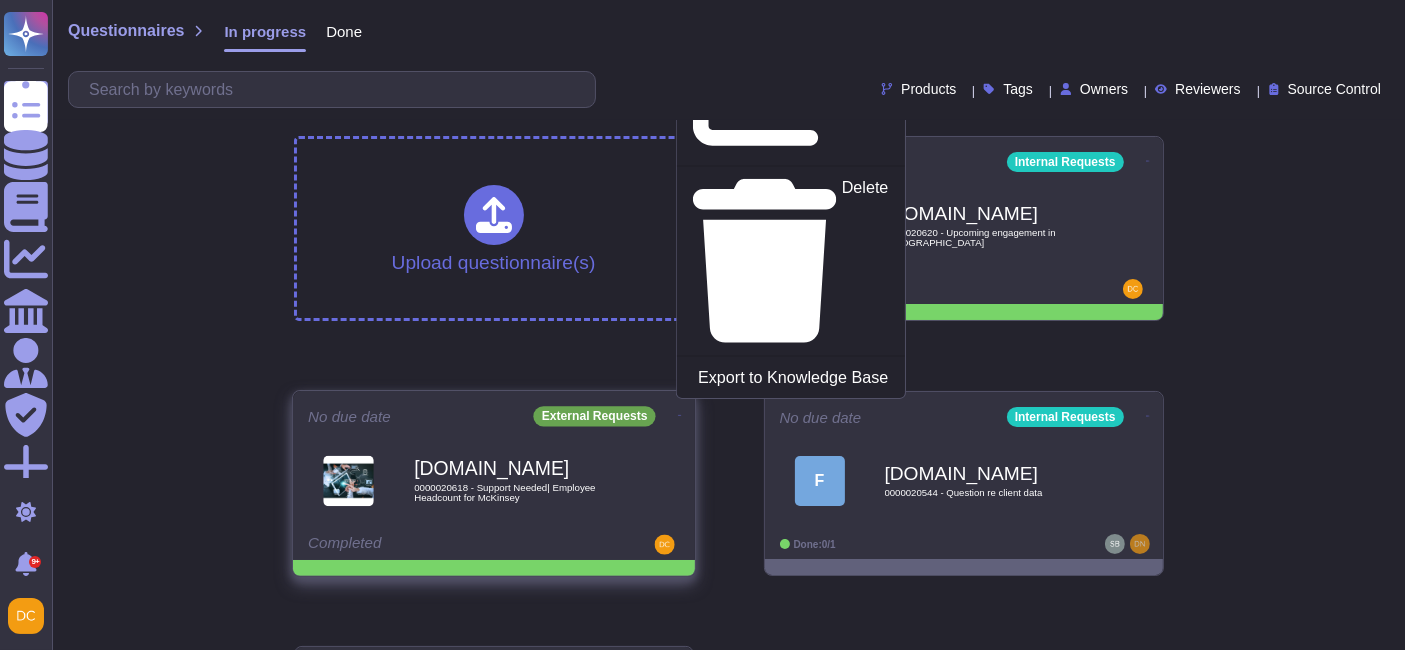 click on "Mark as Done" at bounding box center [837, -192] 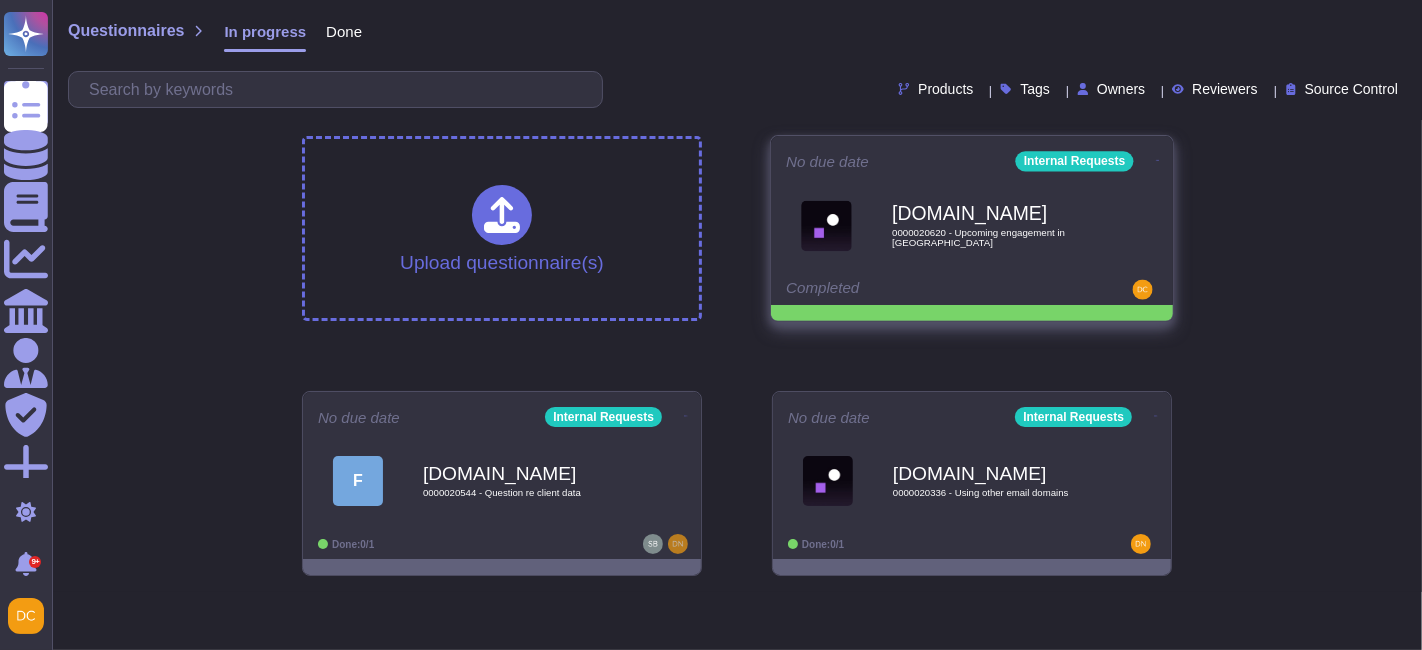 click on "Force.com 0000020620 - Upcoming engagement in Memphis" at bounding box center [993, 225] 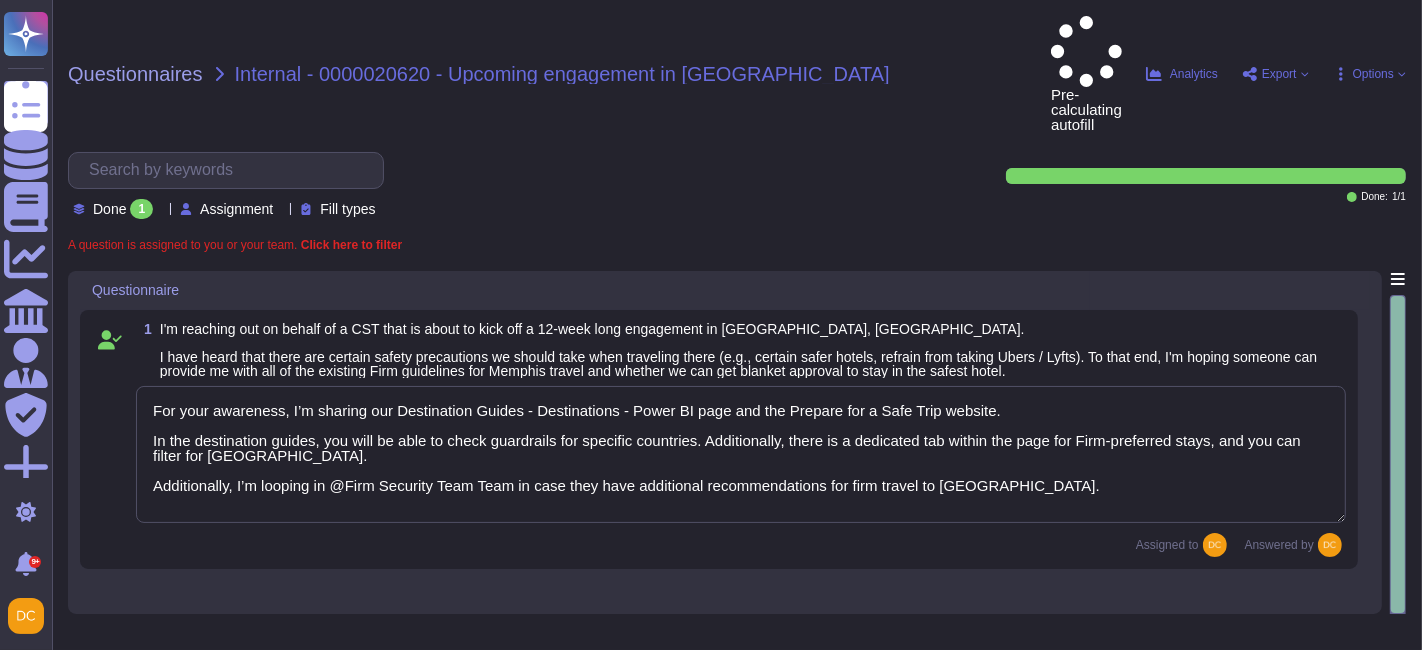 type on "For your awareness, I’m sharing our Destination Guides - Destinations - Power BI page and the Prepare for a Safe Trip website.
In the destination guides, you will be able to check guardrails for specific countries. Additionally, there is a dedicated tab within the page for Firm-preferred stays, and you can filter for Memphis.
Additionally, I’m looping in @Firm Security Team Team in case they have additional recommendations for firm travel to Memphis." 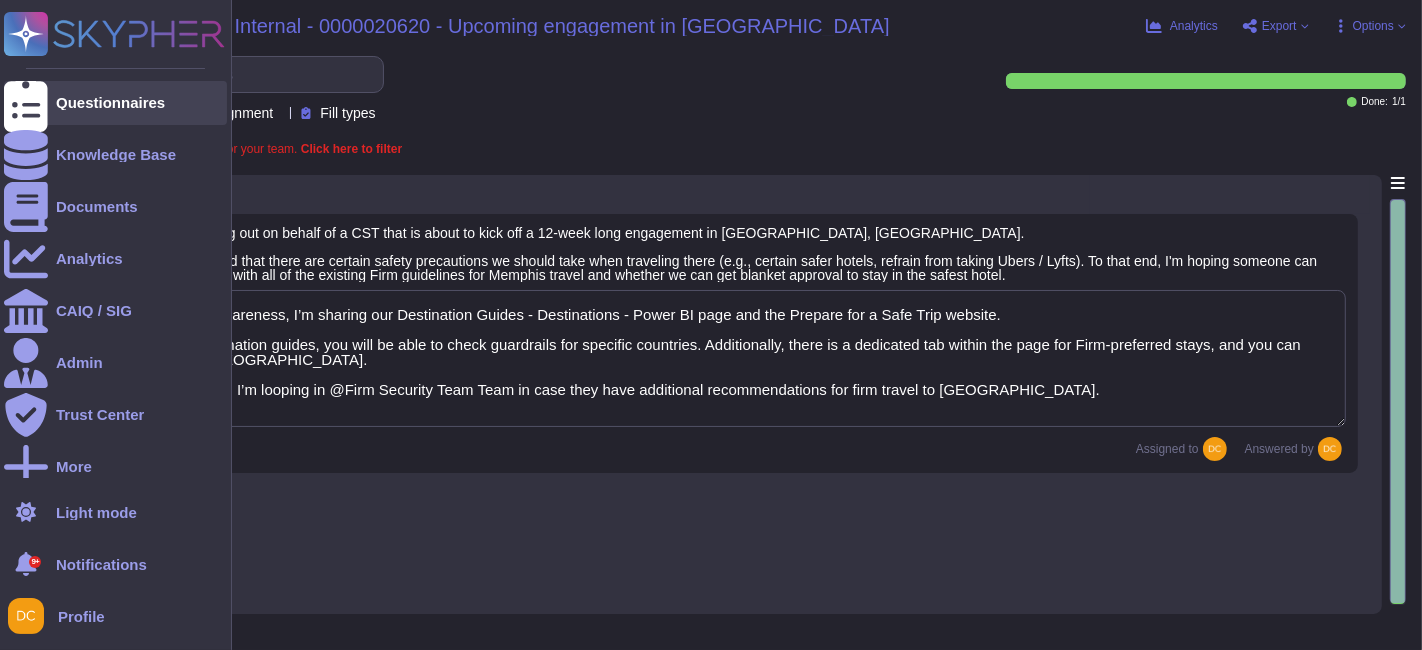 click at bounding box center [26, 103] 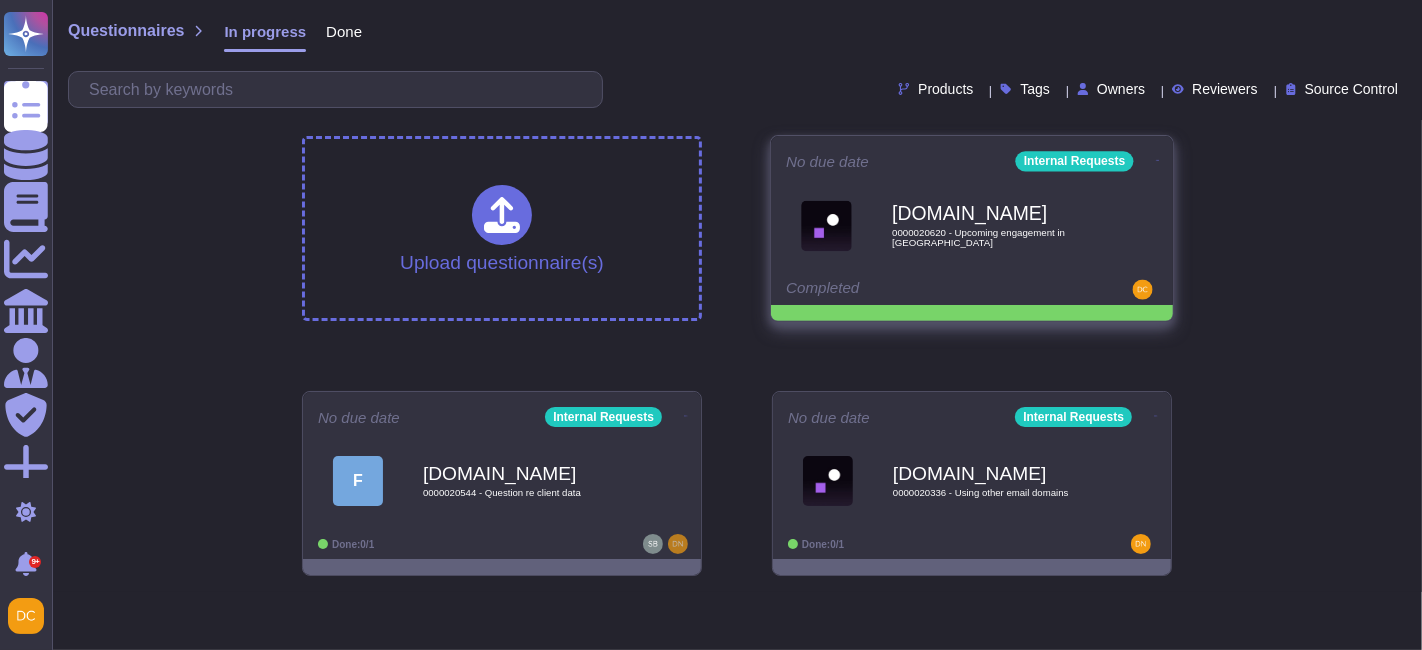 click 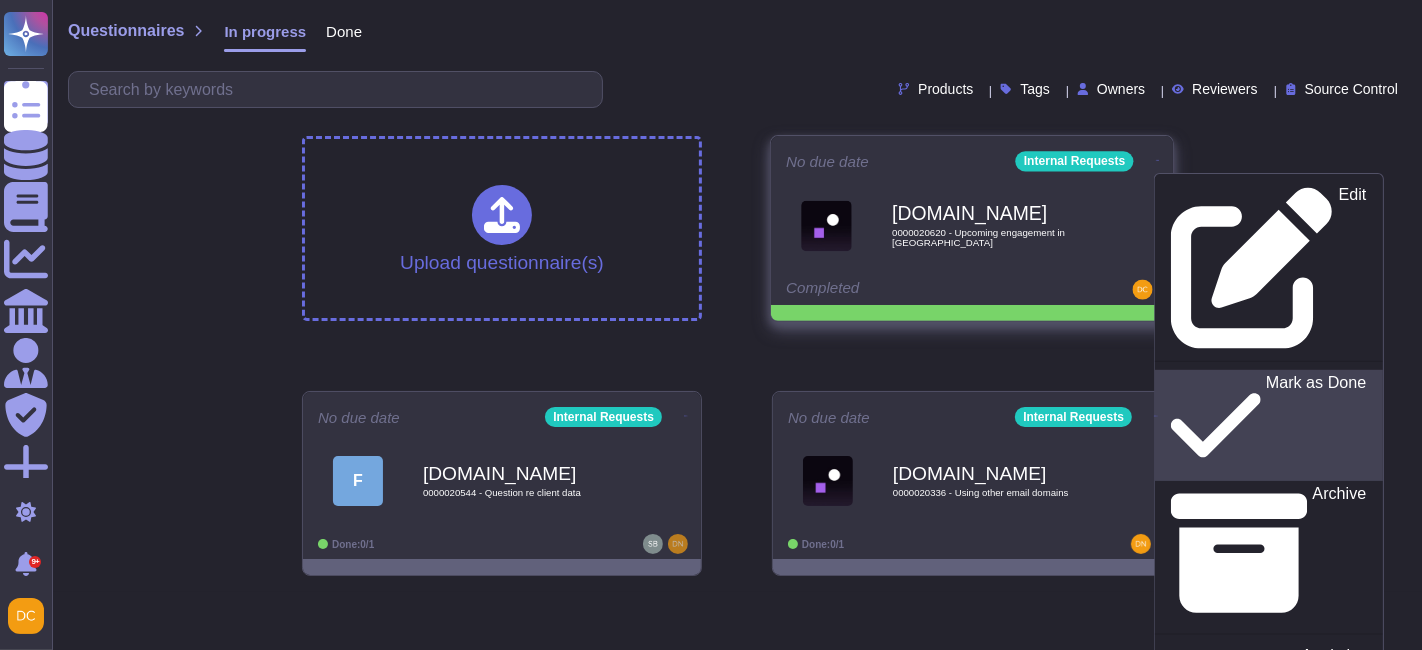 click on "Mark as Done" at bounding box center [1269, 425] 